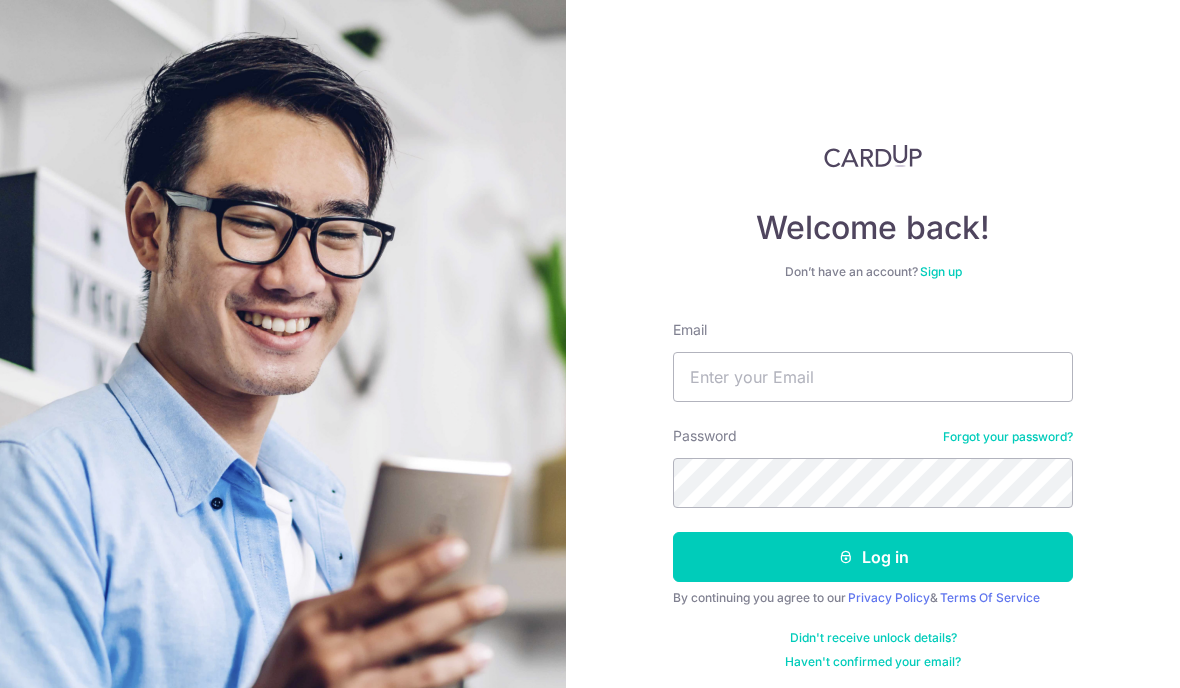 scroll, scrollTop: 0, scrollLeft: 0, axis: both 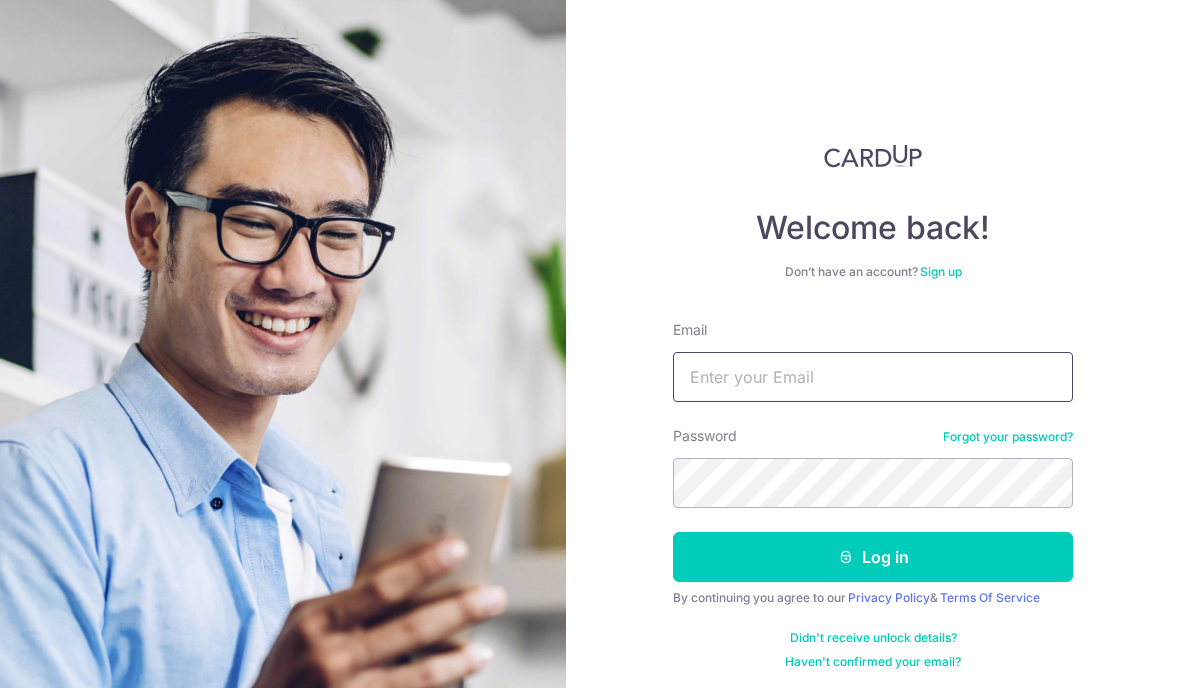 click on "Email" at bounding box center [873, 377] 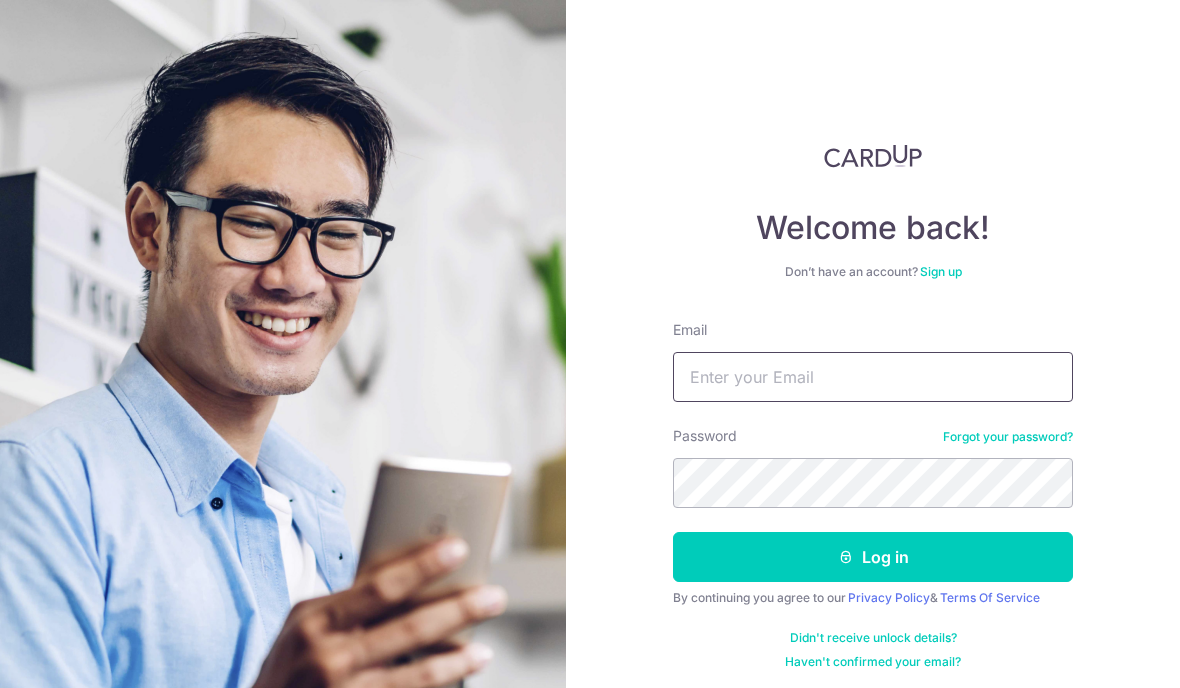 type on "chimkh@gmail.com" 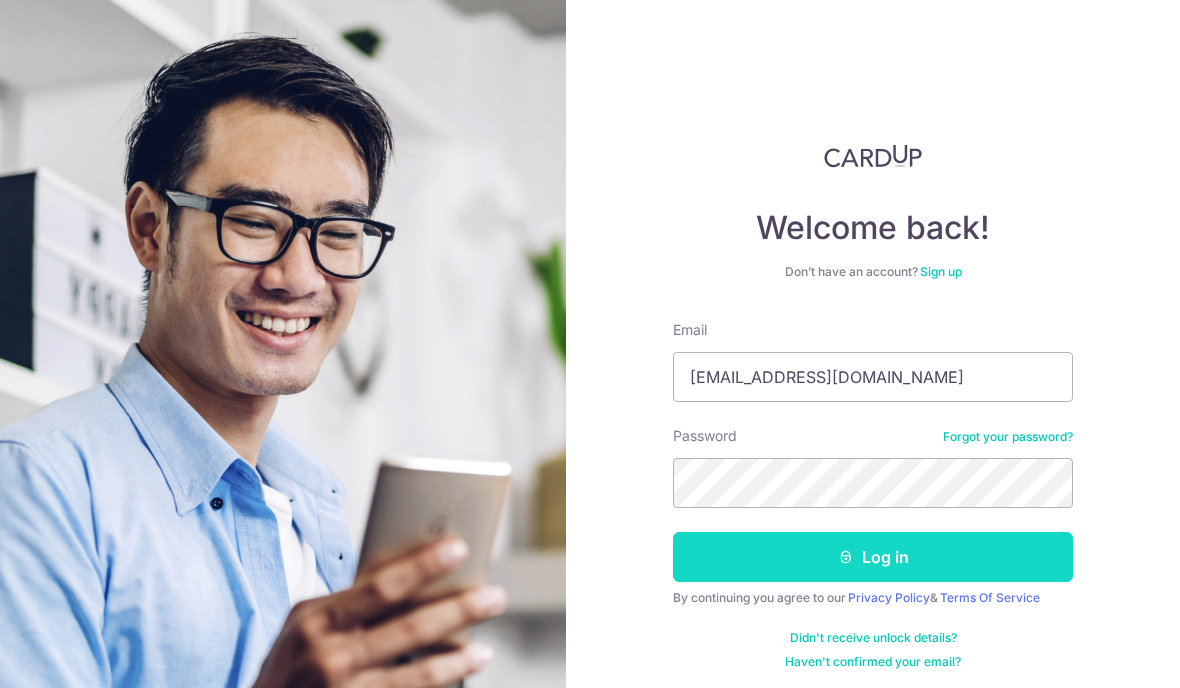 click on "Log in" at bounding box center [873, 557] 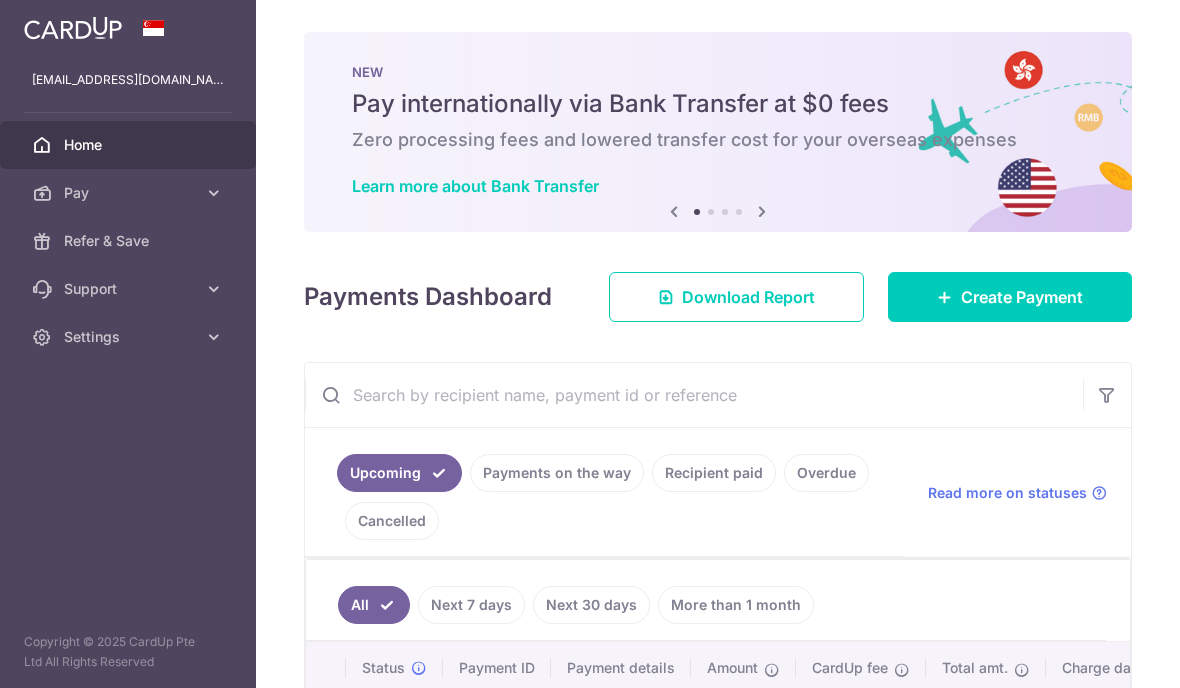 scroll, scrollTop: 0, scrollLeft: 0, axis: both 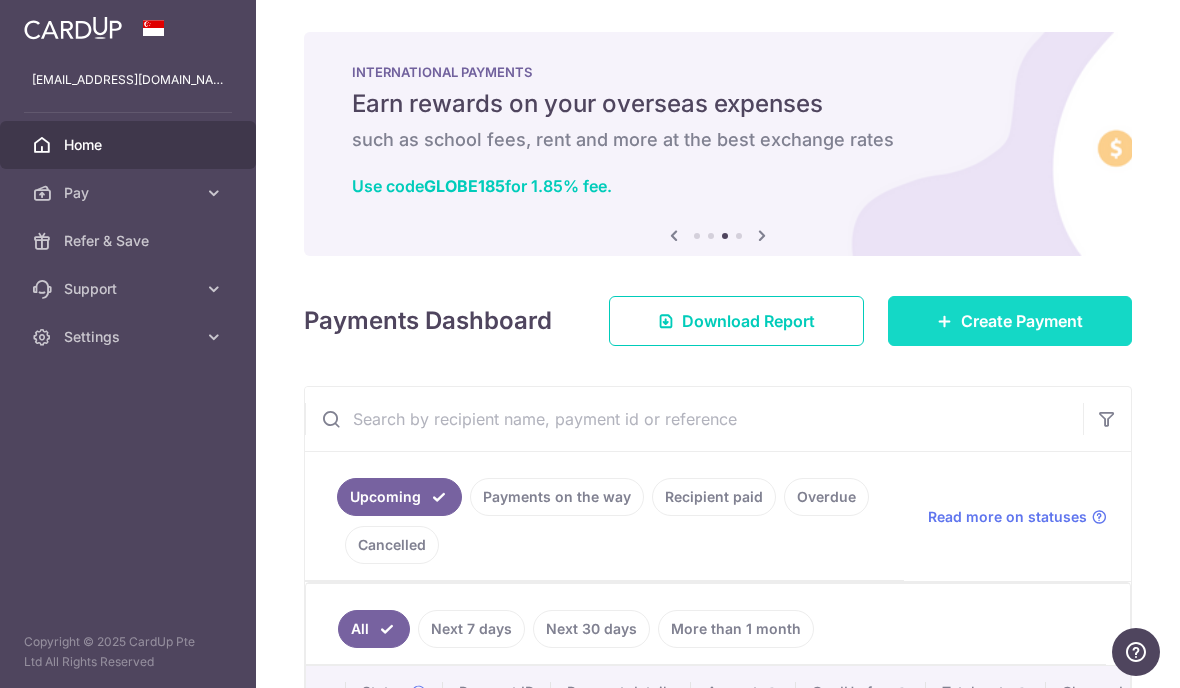 click on "Create Payment" at bounding box center [1022, 321] 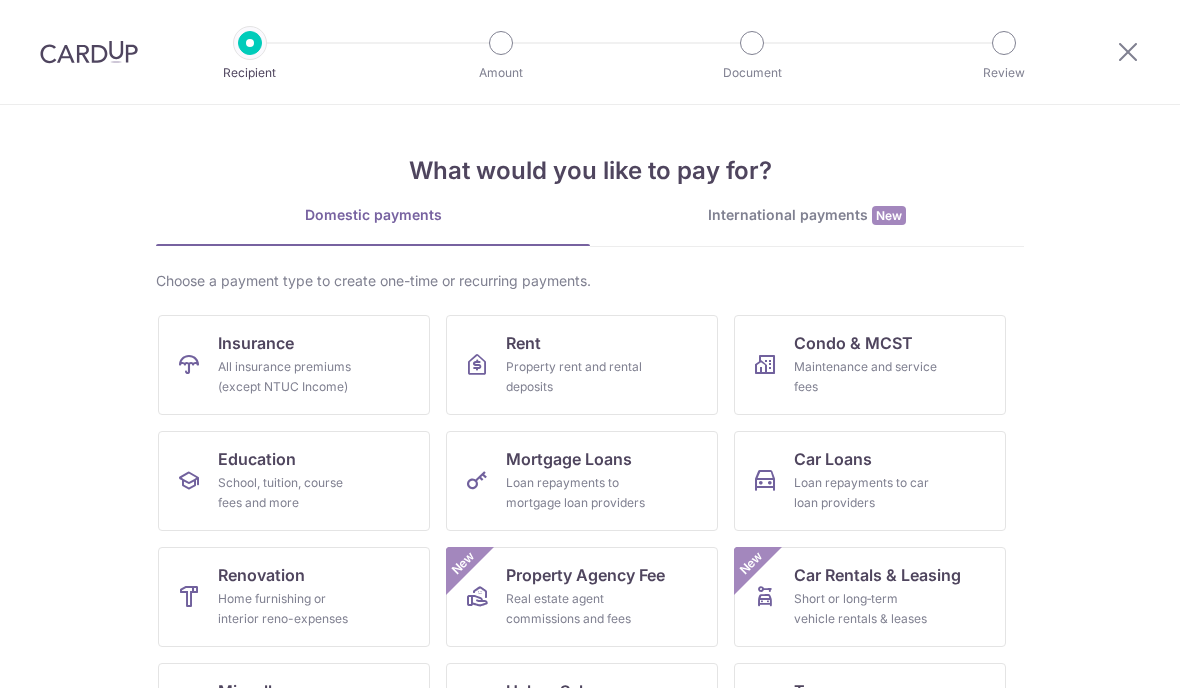 scroll, scrollTop: 0, scrollLeft: 0, axis: both 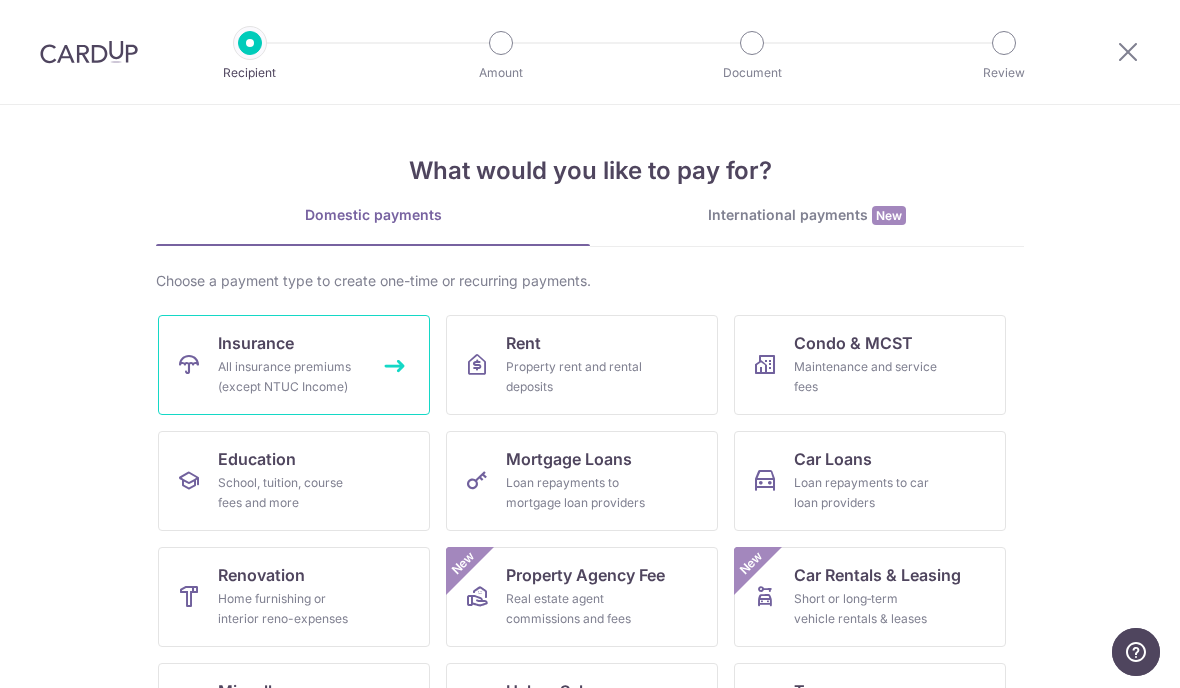 click on "All insurance premiums (except NTUC Income)" at bounding box center [290, 377] 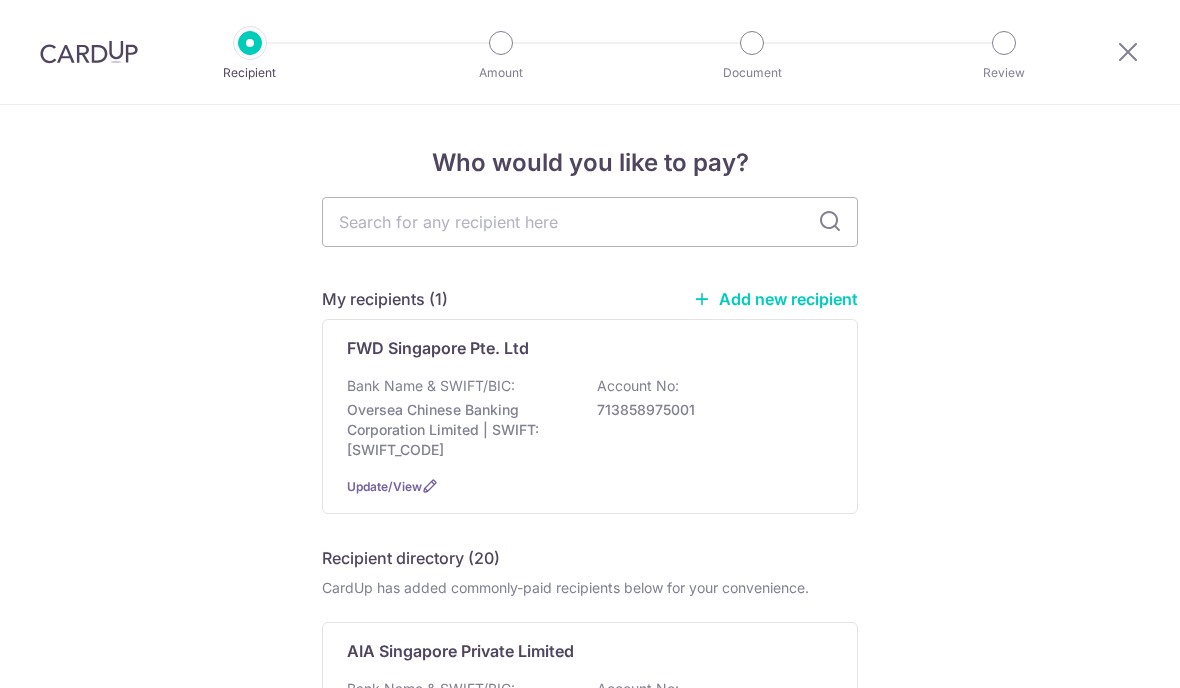 scroll, scrollTop: 0, scrollLeft: 0, axis: both 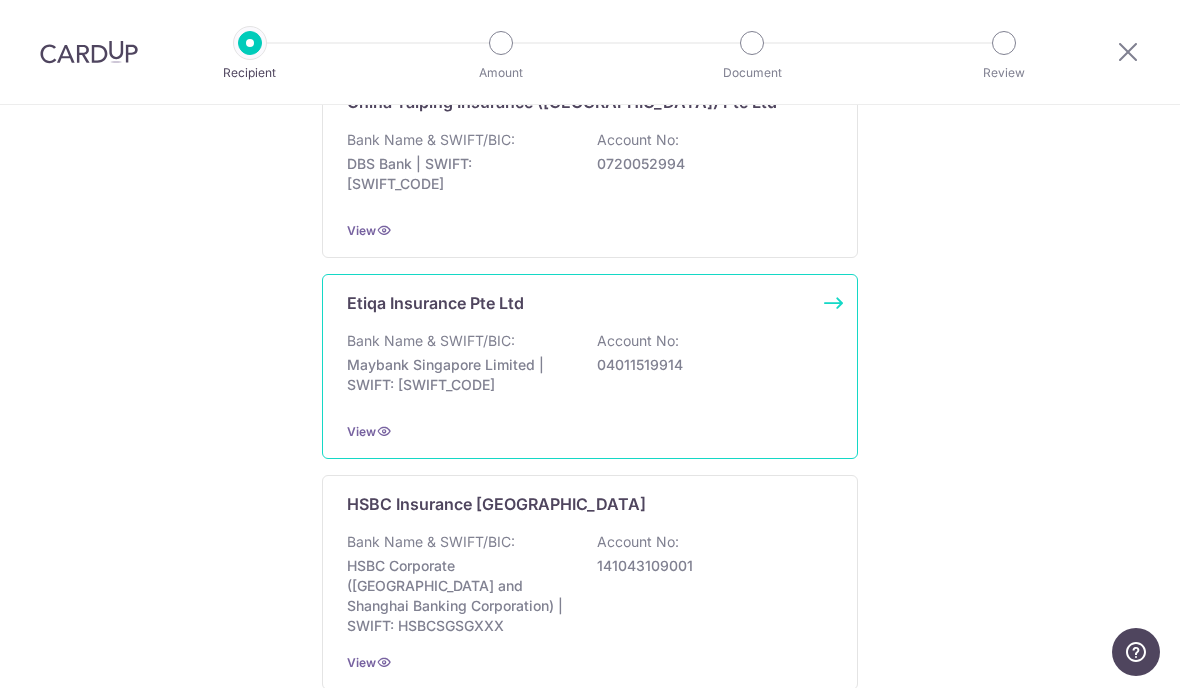 click on "Maybank Singapore Limited | SWIFT: [SWIFT_CODE]" at bounding box center (459, 375) 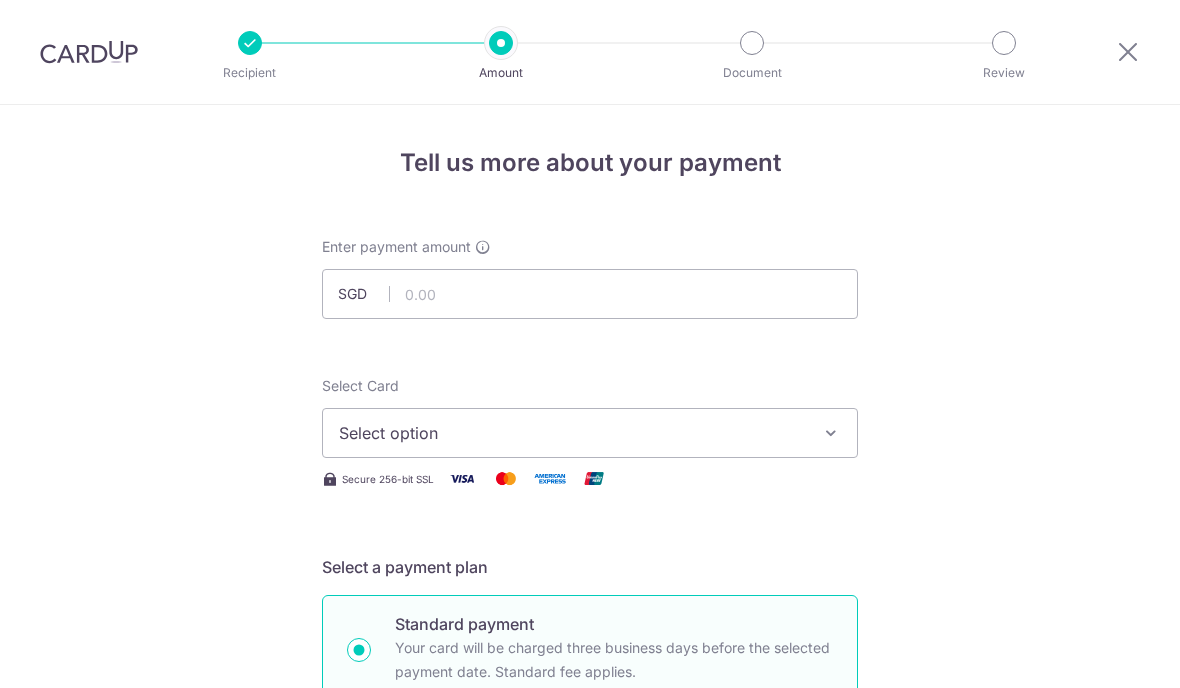 scroll, scrollTop: 0, scrollLeft: 0, axis: both 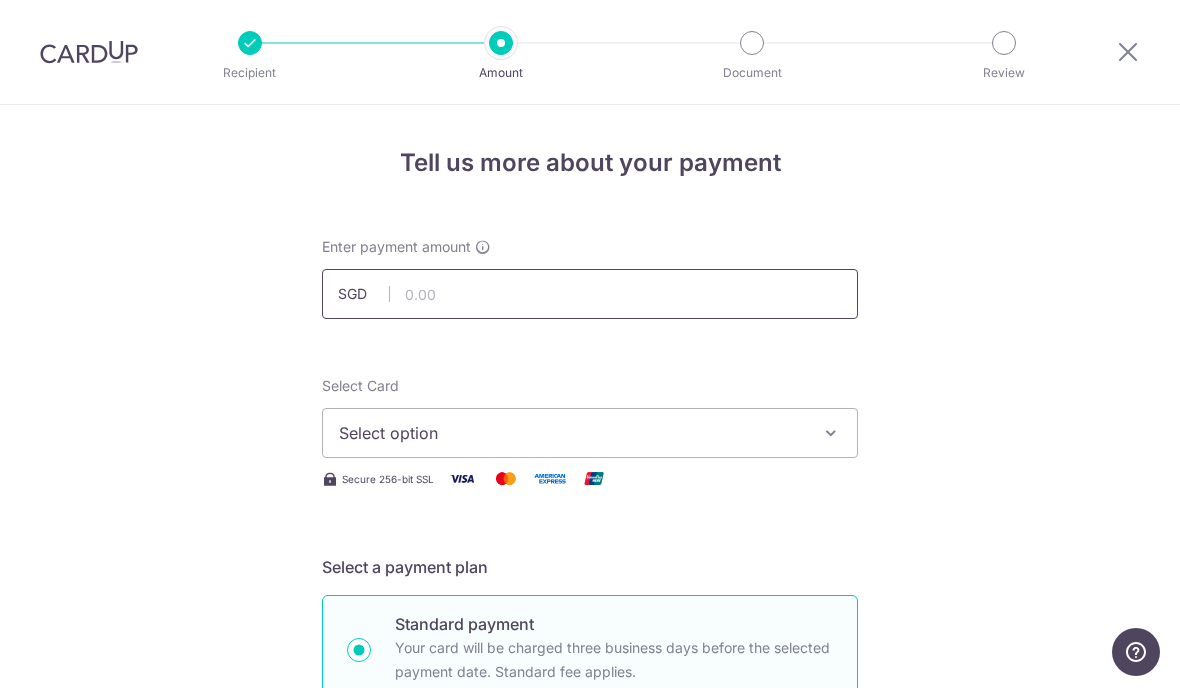 click at bounding box center (590, 294) 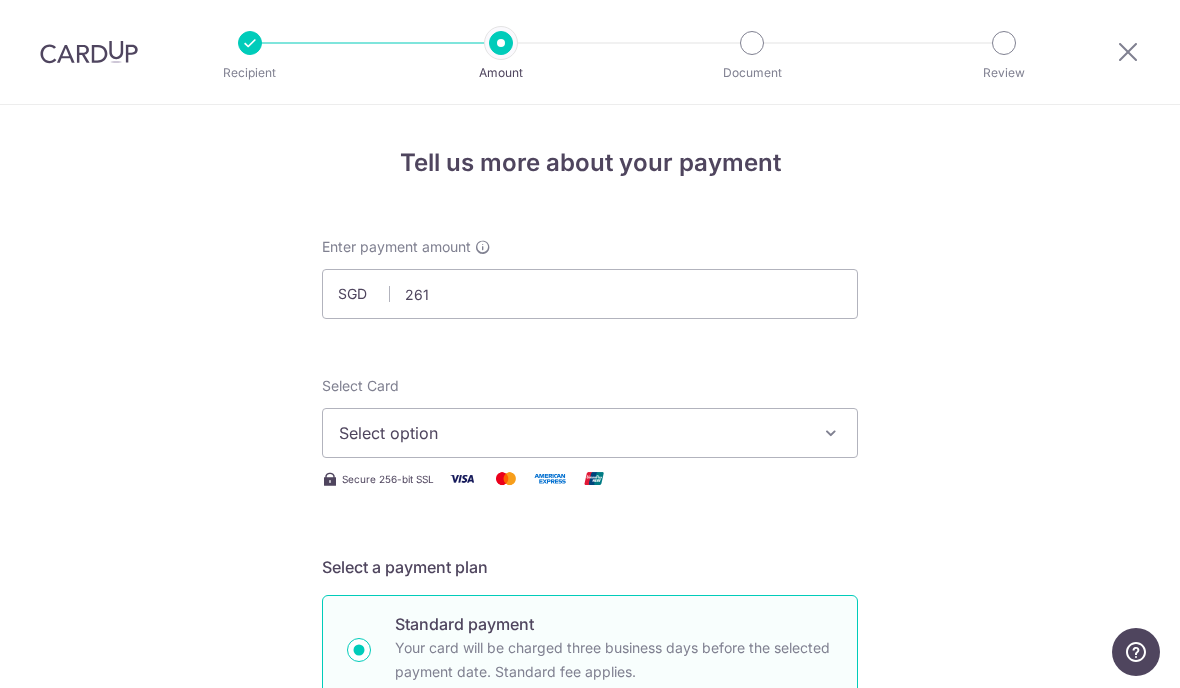 click on "Select option" at bounding box center [590, 433] 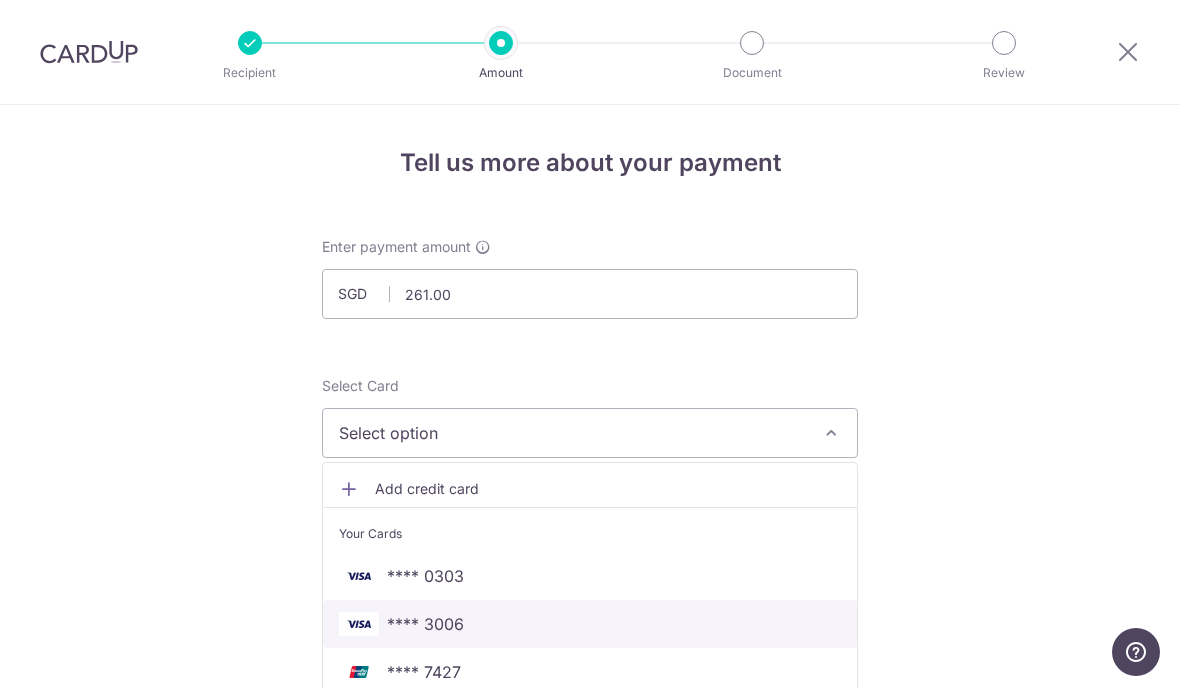 click on "**** 3006" at bounding box center (425, 624) 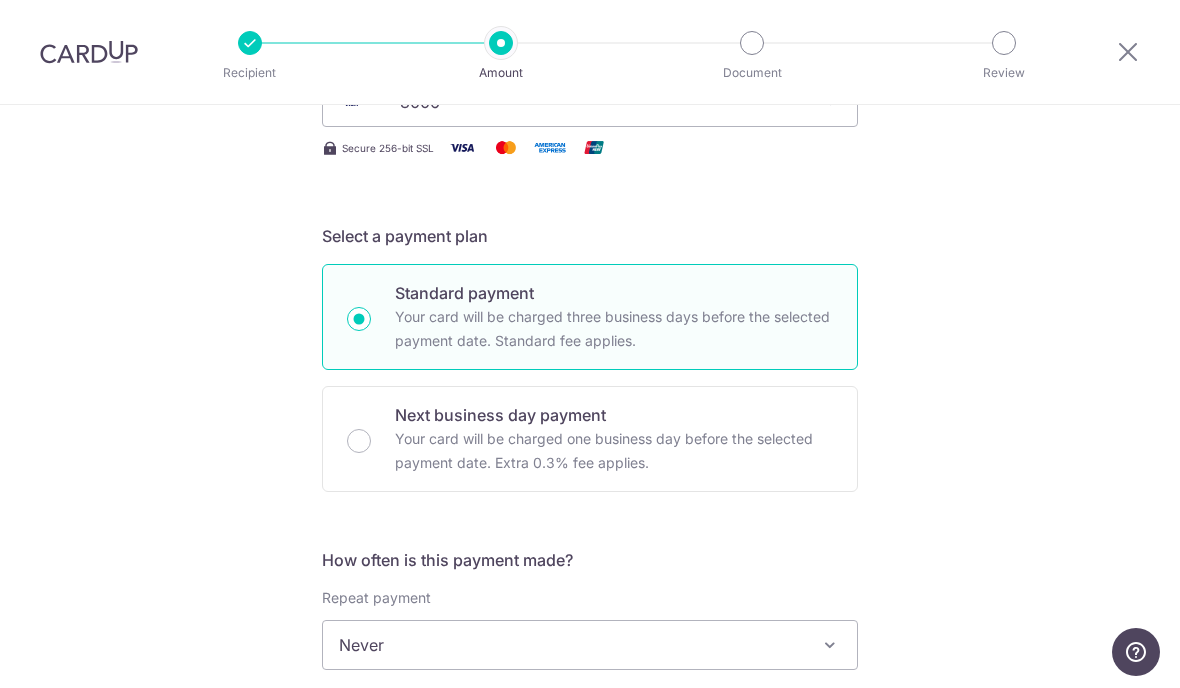 scroll, scrollTop: 332, scrollLeft: 0, axis: vertical 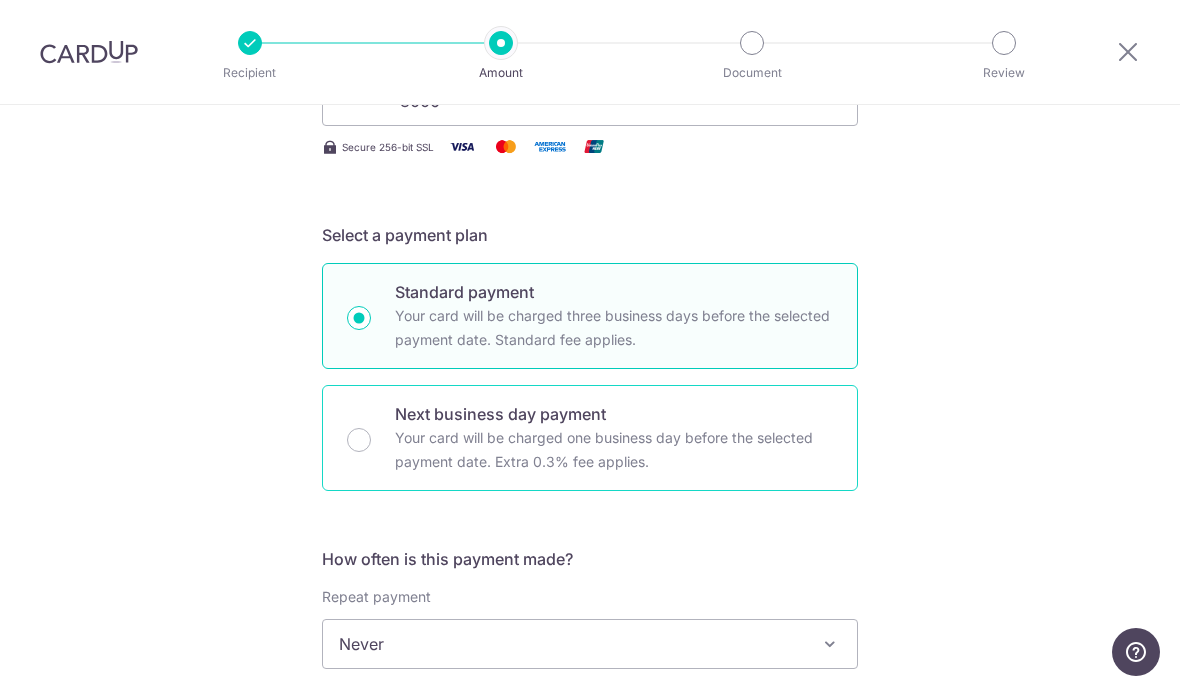 click on "Next business day payment
Your card will be charged one business day before the selected payment date. Extra 0.3% fee applies." at bounding box center [590, 438] 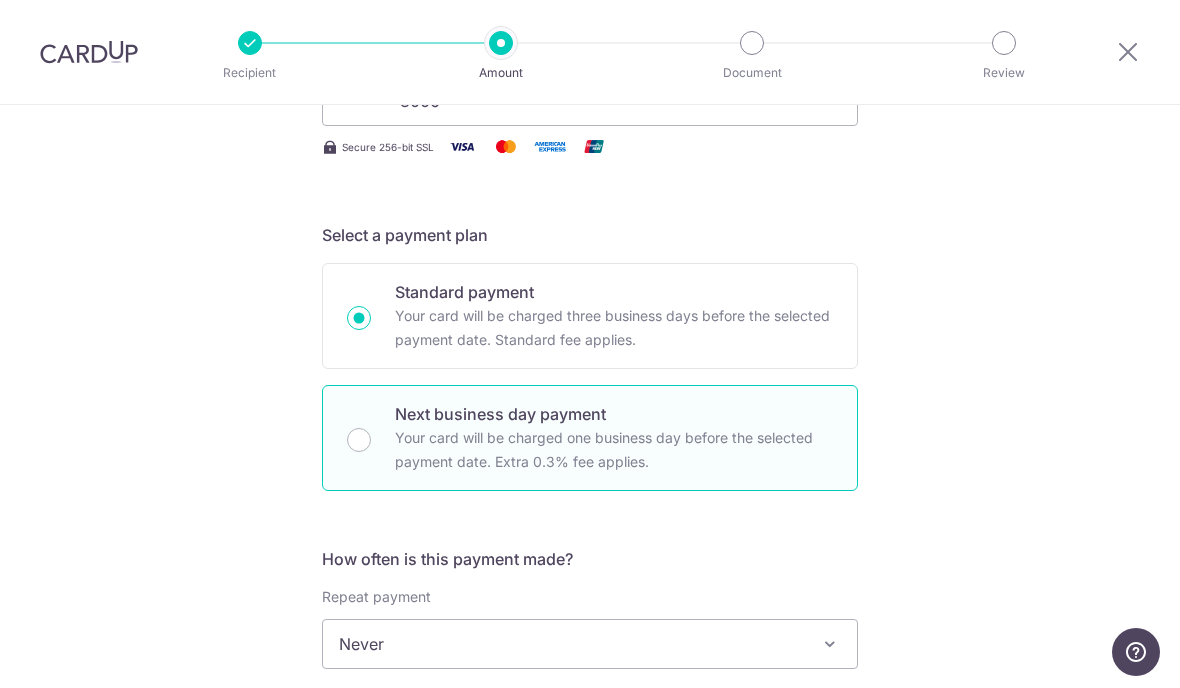 radio on "false" 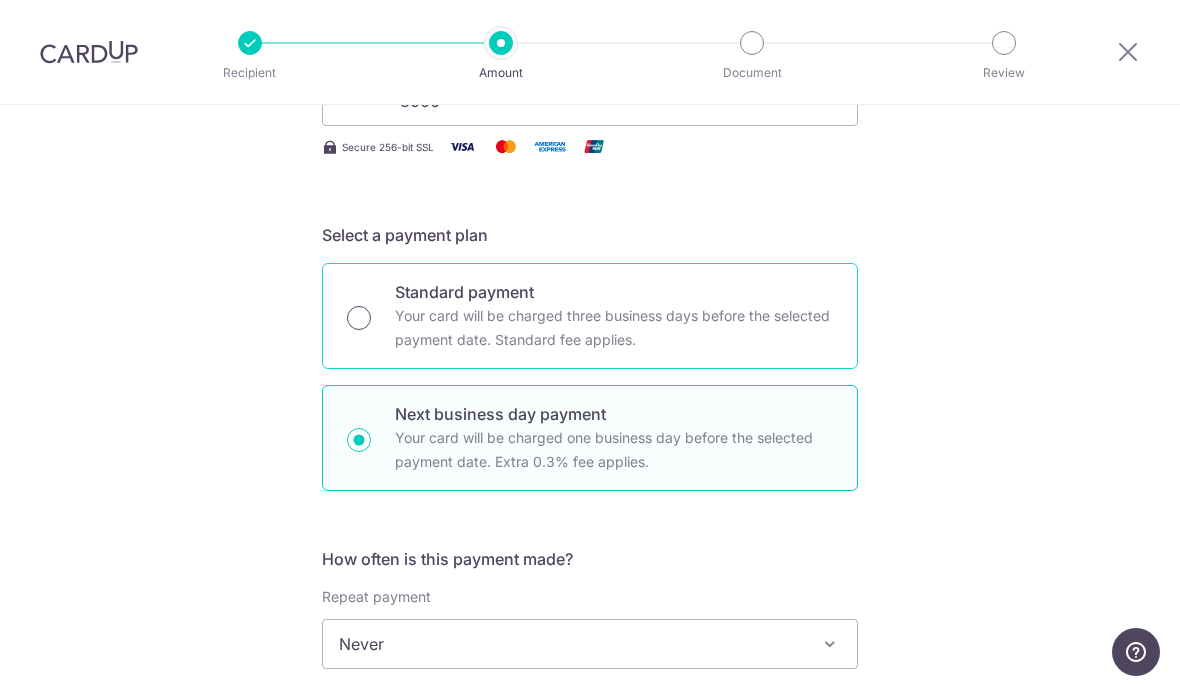 click on "Standard payment
Your card will be charged three business days before the selected payment date. Standard fee applies." at bounding box center (359, 318) 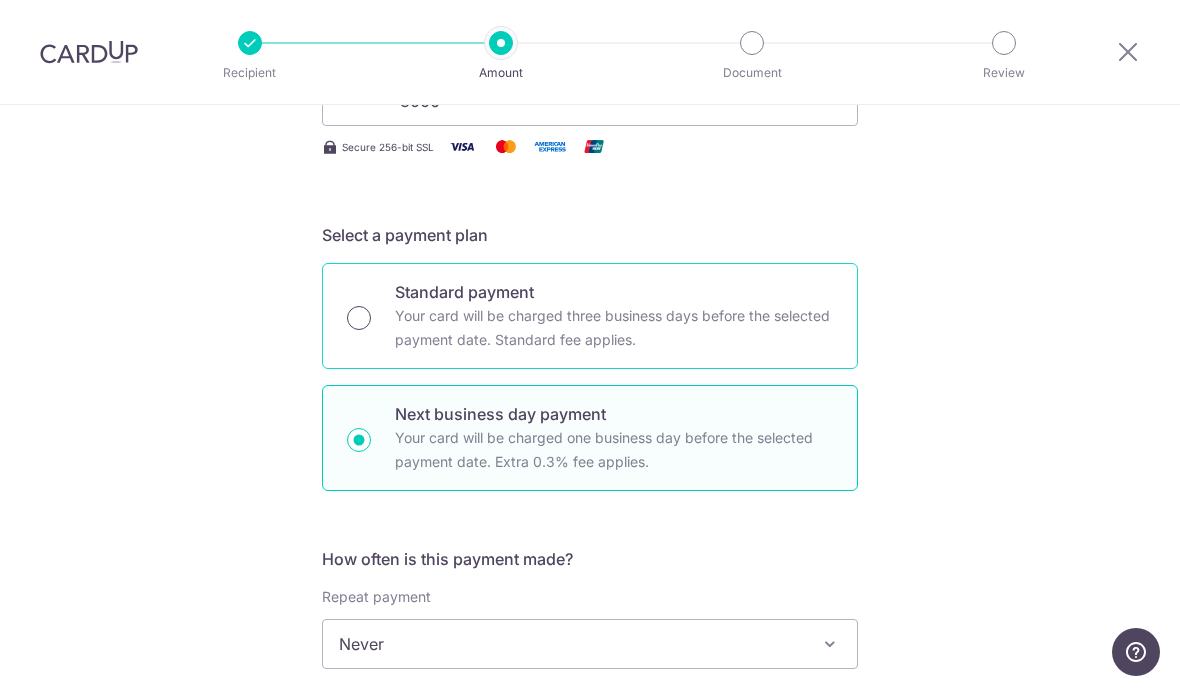 radio on "true" 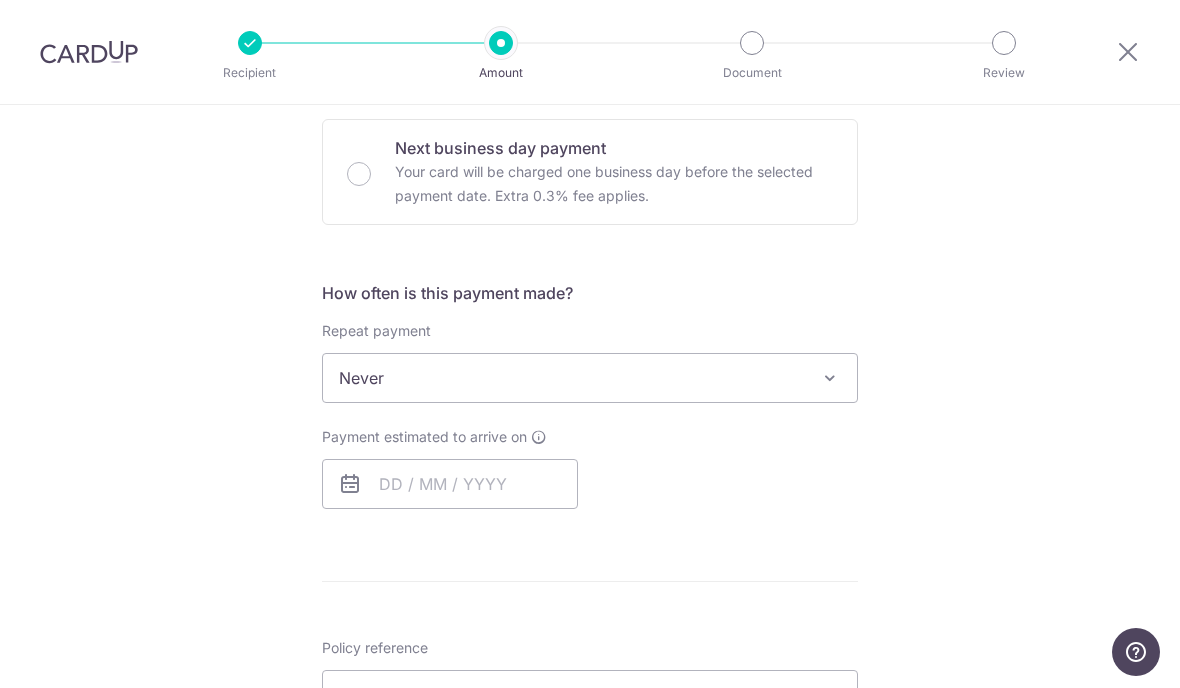 scroll, scrollTop: 608, scrollLeft: 0, axis: vertical 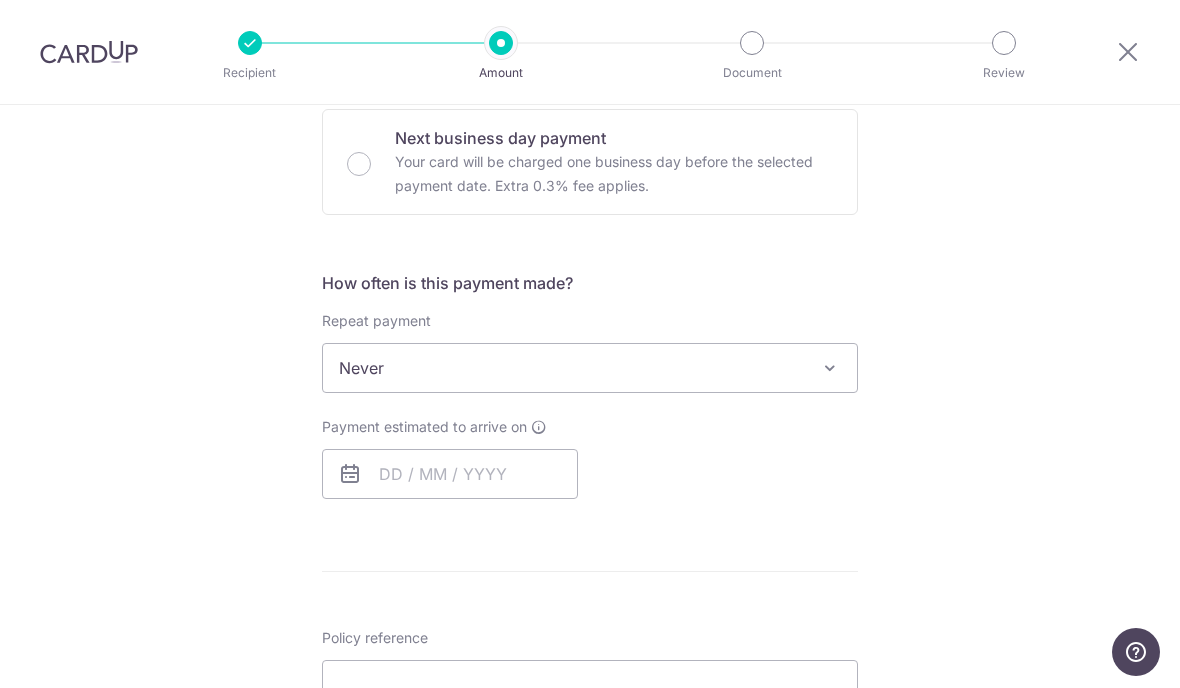 click on "Never" at bounding box center (590, 368) 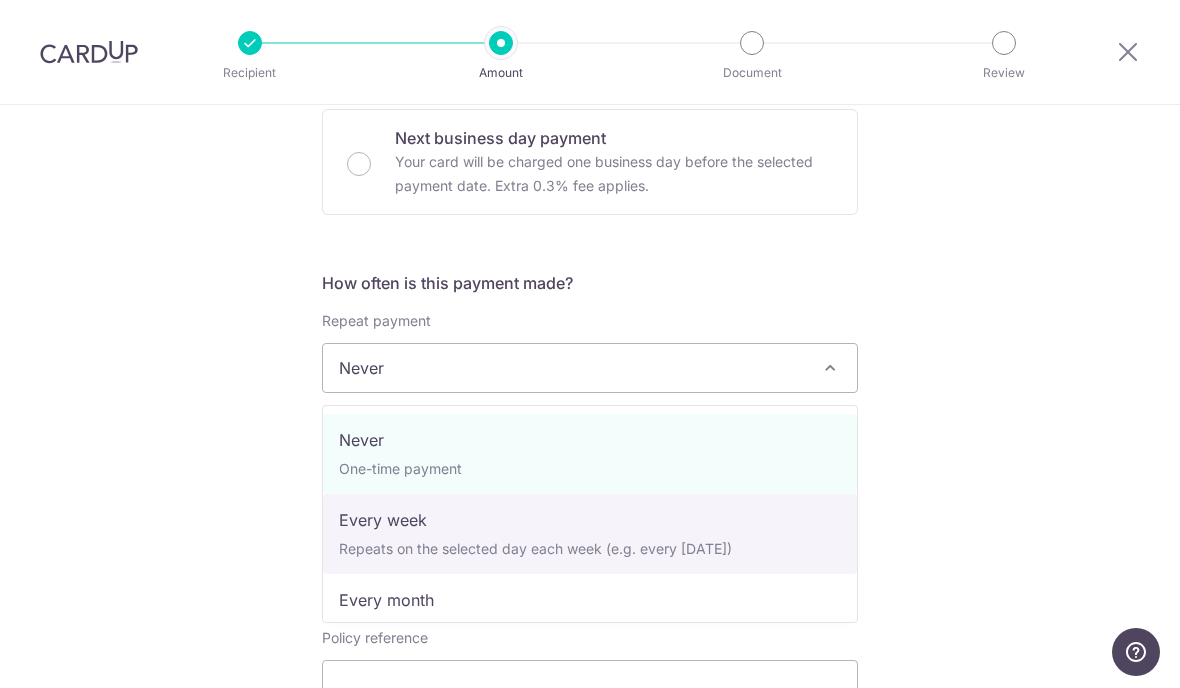 select on "2" 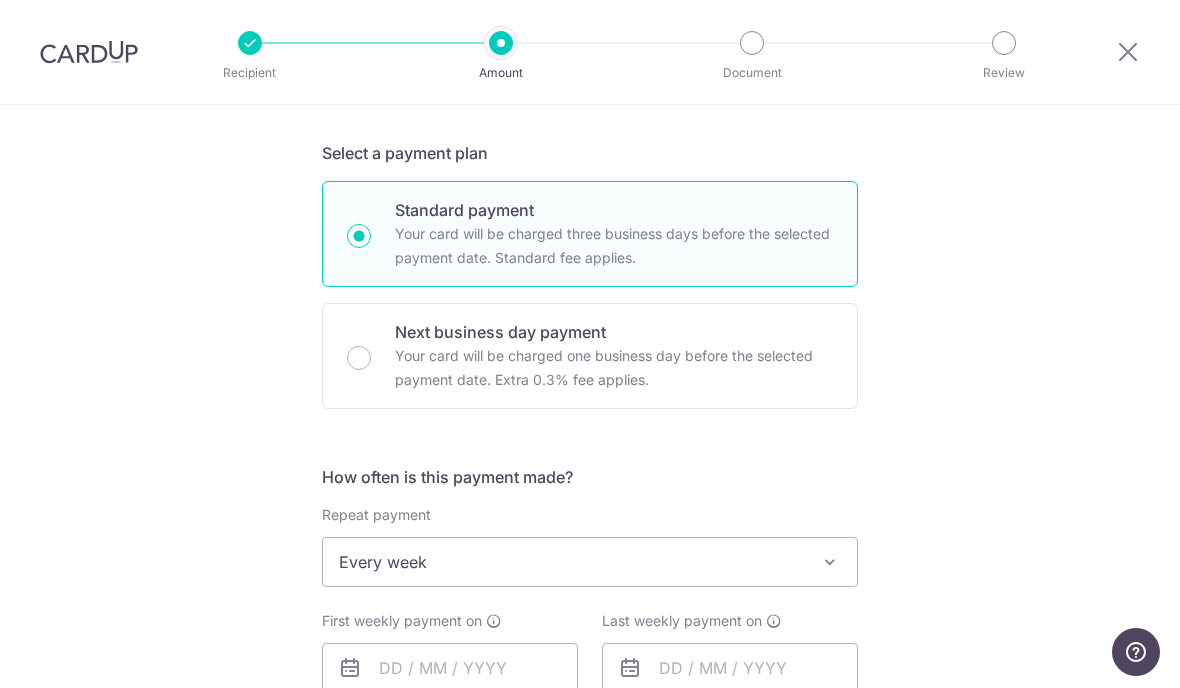 scroll, scrollTop: 388, scrollLeft: 0, axis: vertical 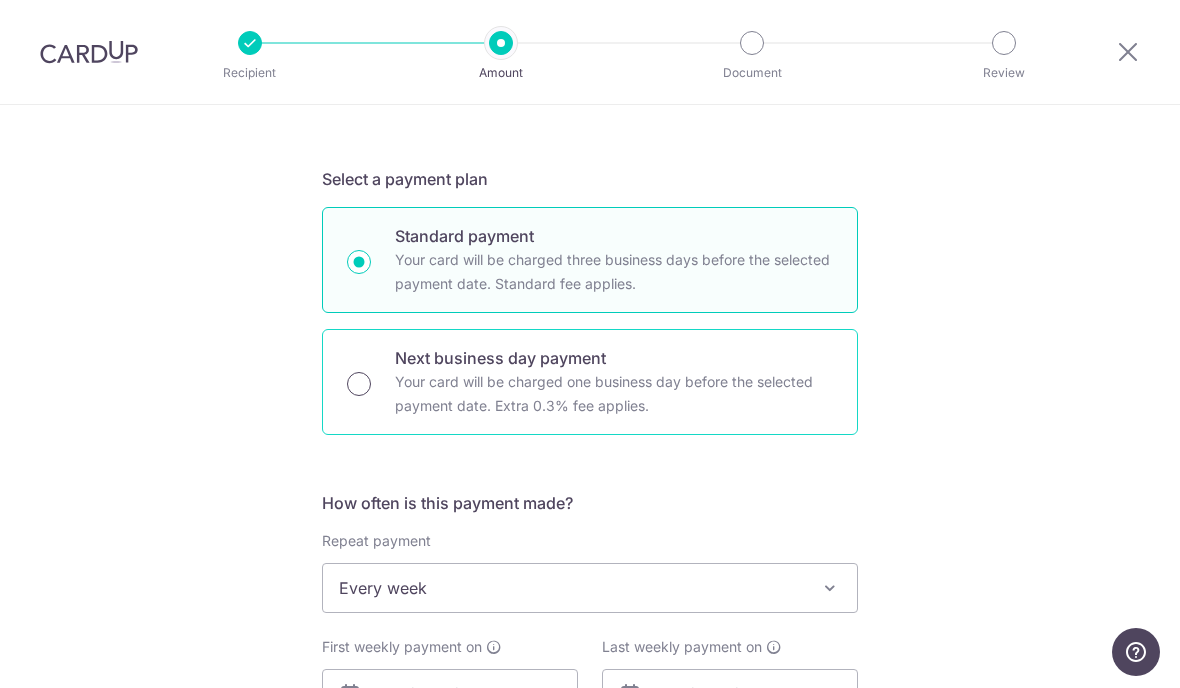 click on "Next business day payment
Your card will be charged one business day before the selected payment date. Extra 0.3% fee applies." at bounding box center (359, 384) 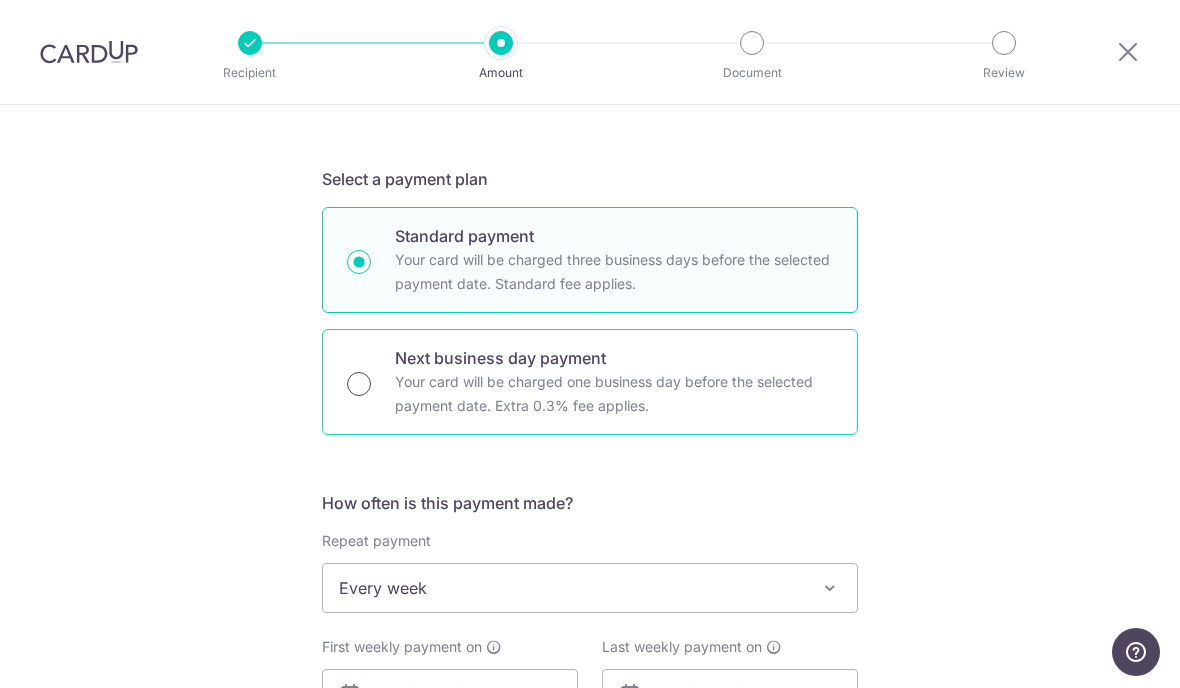radio on "true" 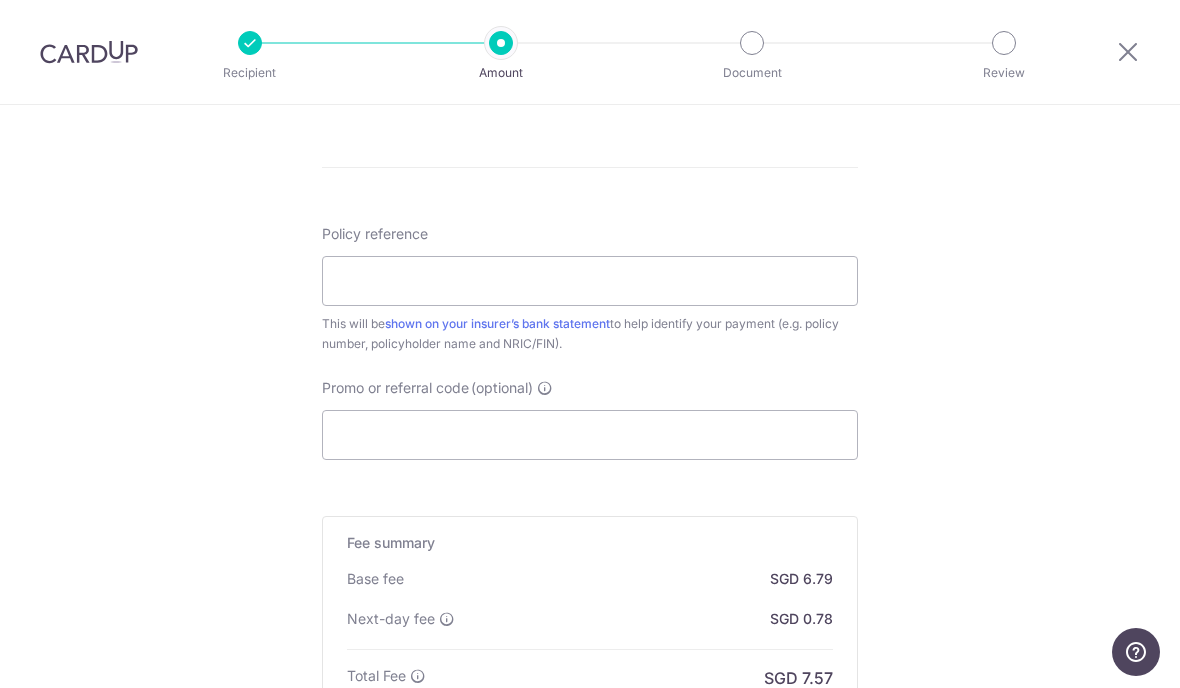 scroll, scrollTop: 1013, scrollLeft: 0, axis: vertical 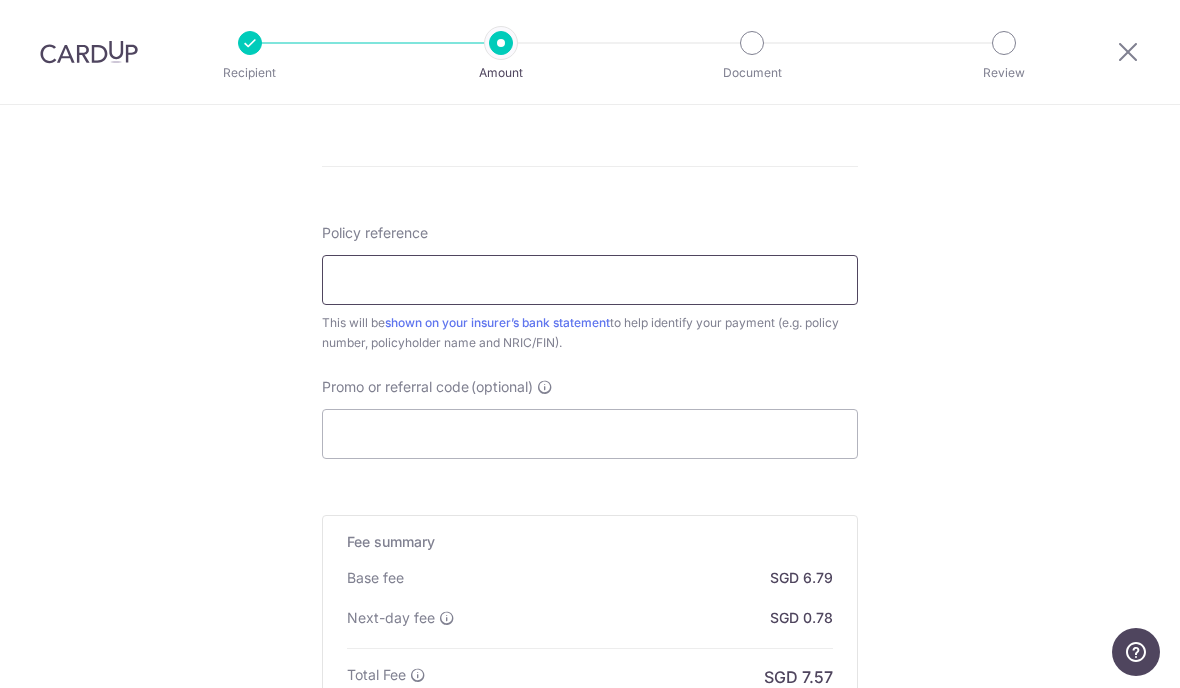click on "Policy reference" at bounding box center (590, 280) 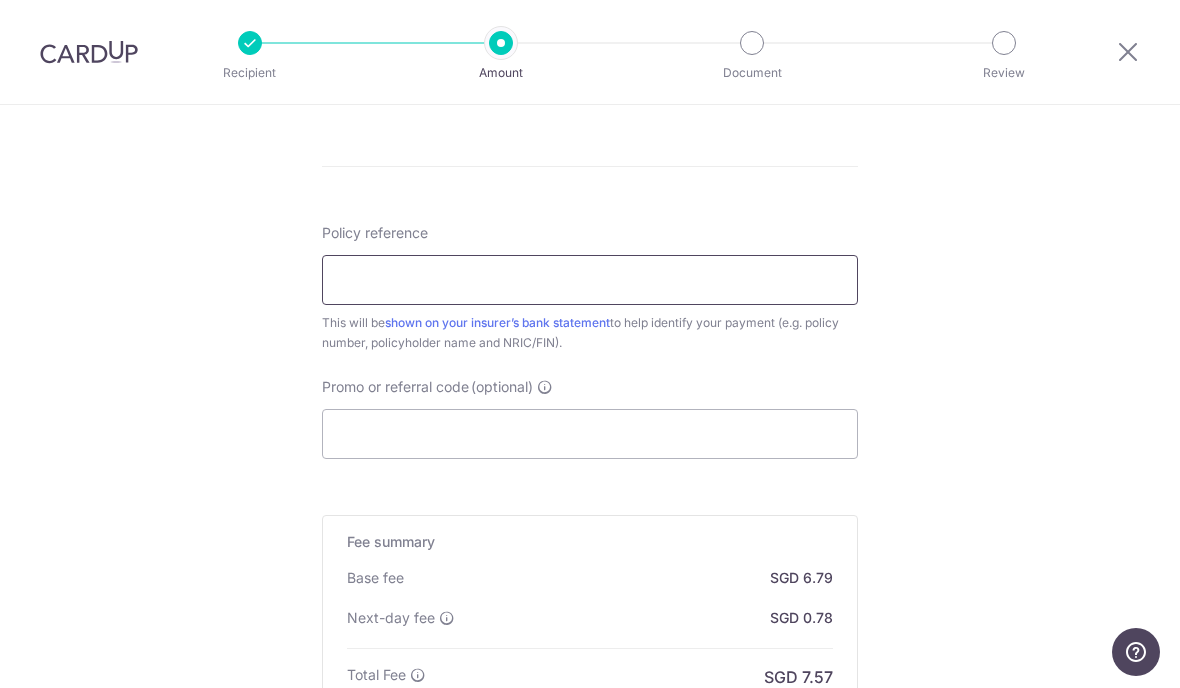 click on "Policy reference" at bounding box center [590, 280] 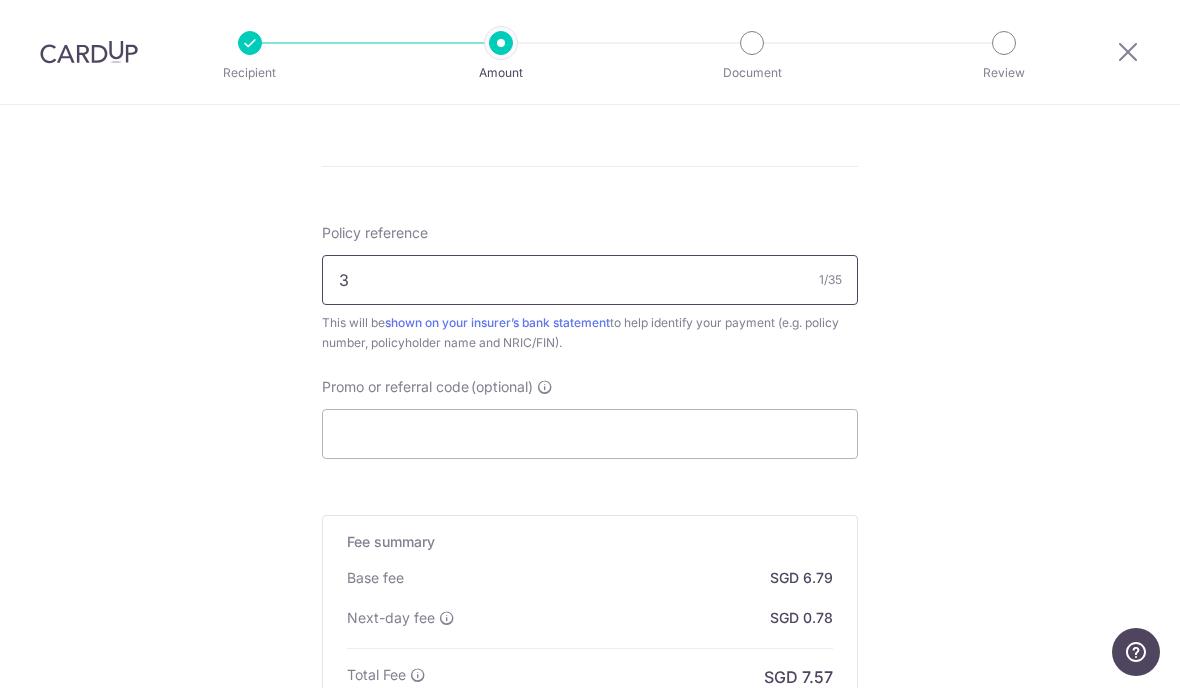 type 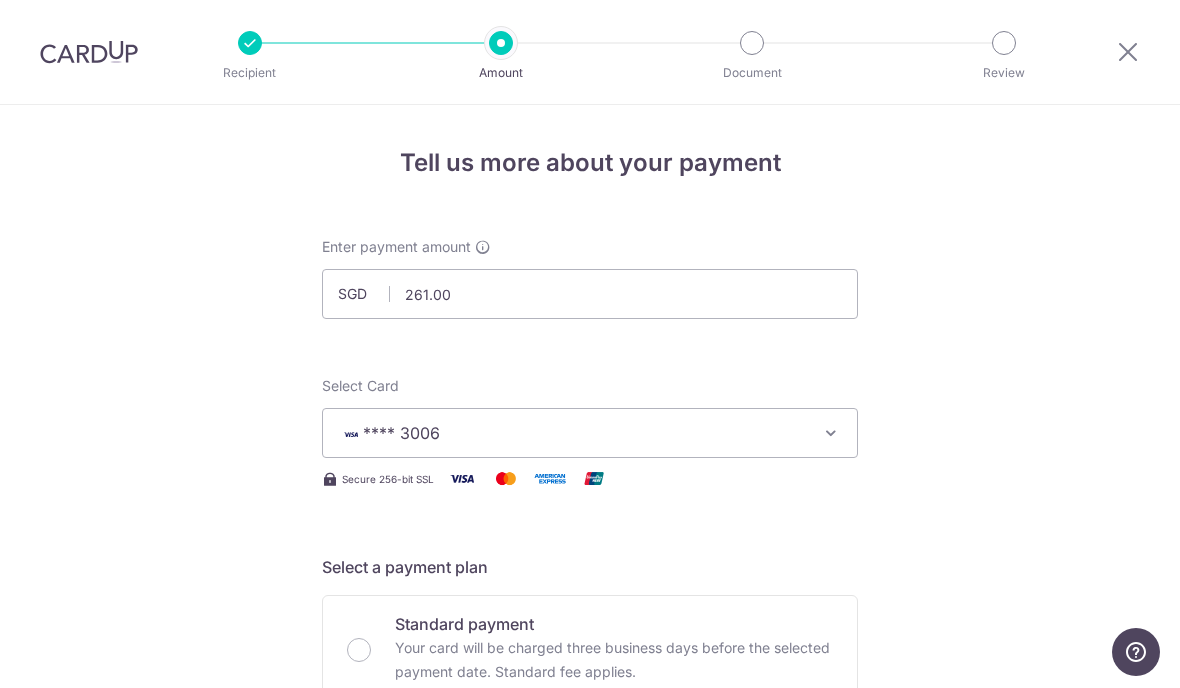 scroll, scrollTop: 0, scrollLeft: 0, axis: both 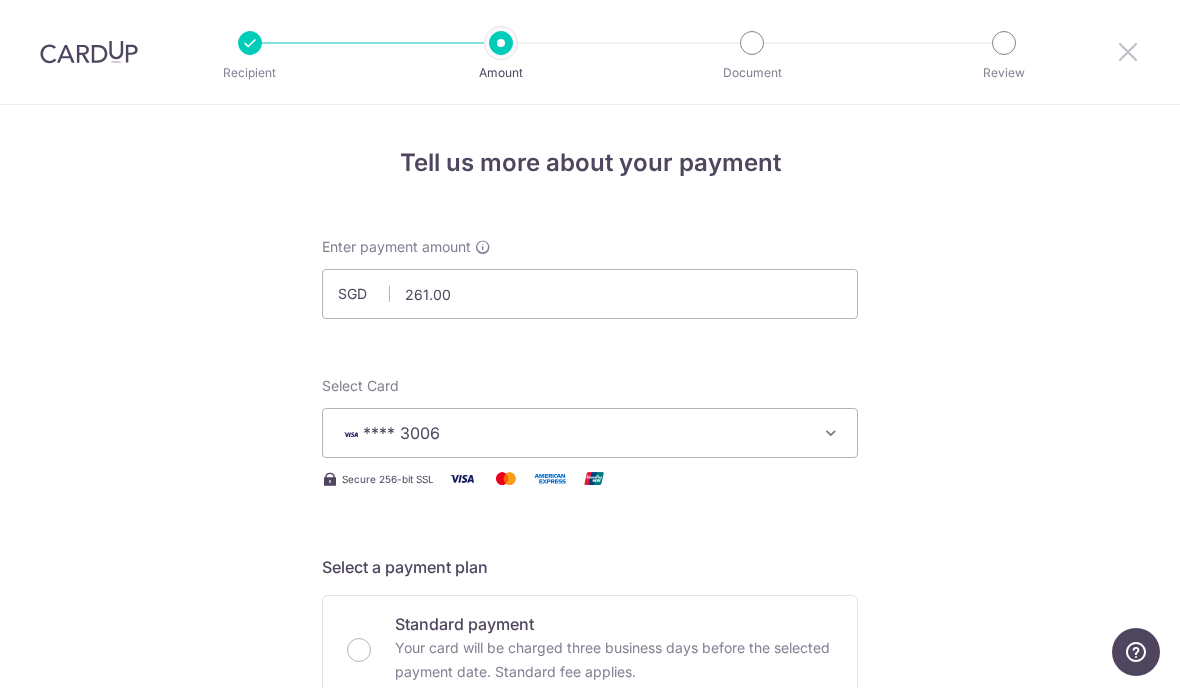 click at bounding box center [1128, 51] 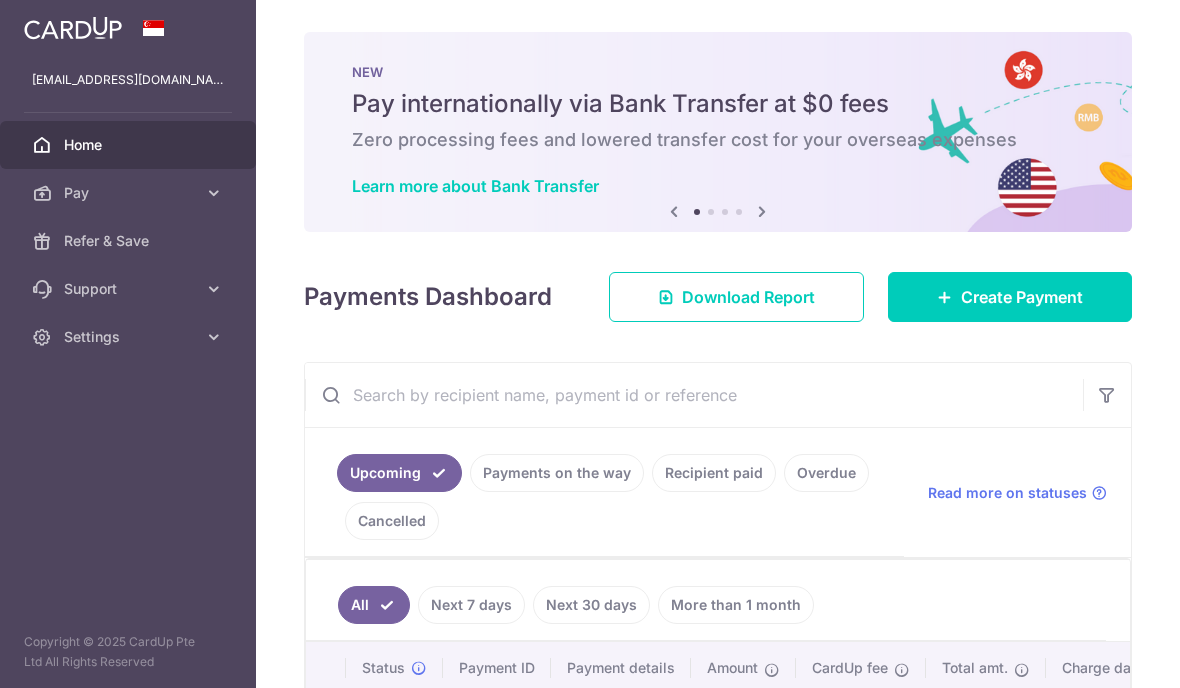 scroll, scrollTop: 0, scrollLeft: 0, axis: both 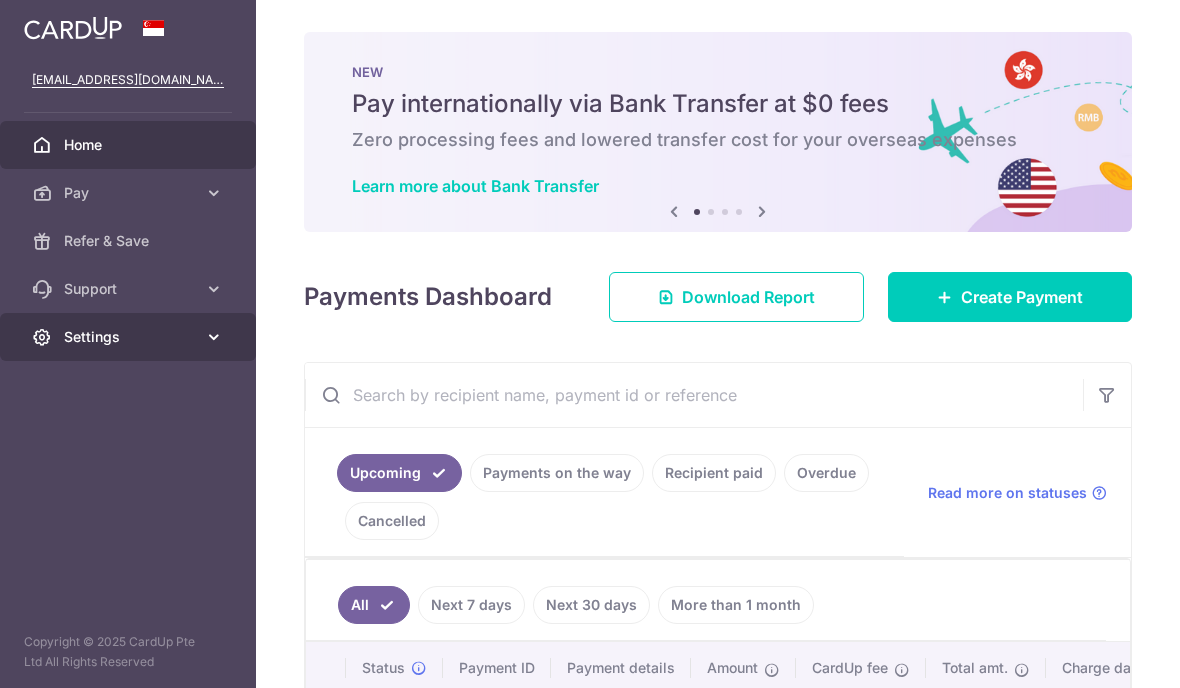 click on "Settings" at bounding box center [128, 337] 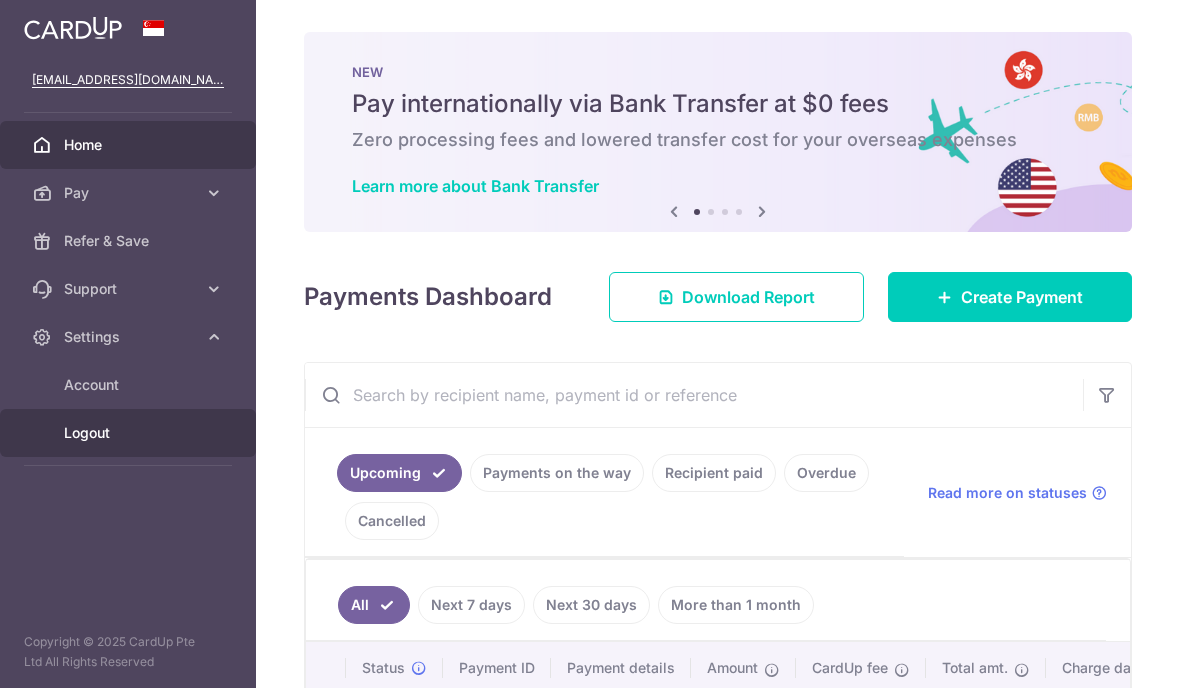 click on "Logout" at bounding box center [130, 433] 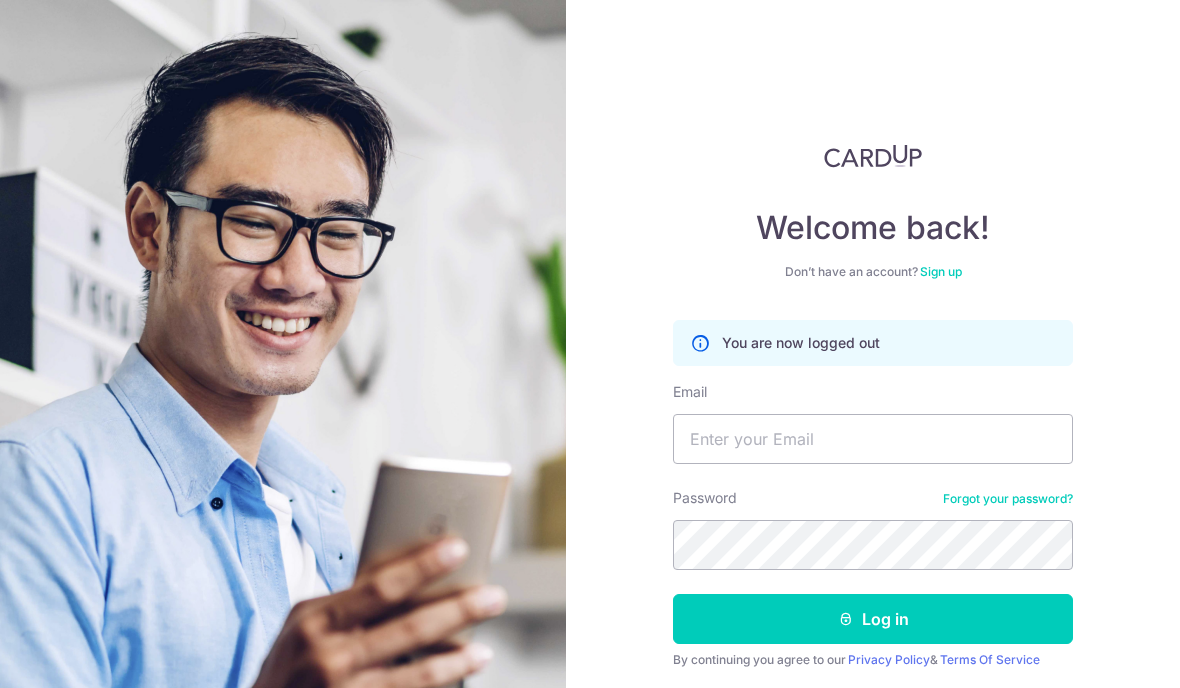 scroll, scrollTop: 0, scrollLeft: 0, axis: both 